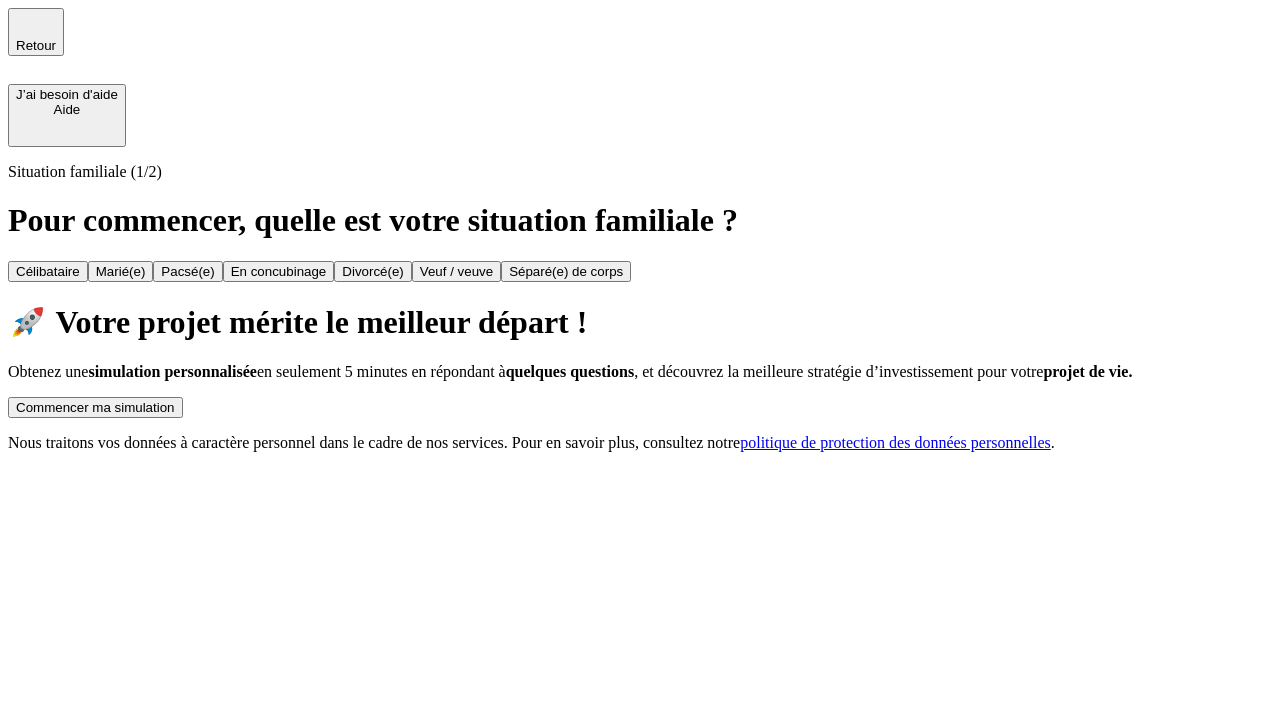 scroll, scrollTop: 0, scrollLeft: 0, axis: both 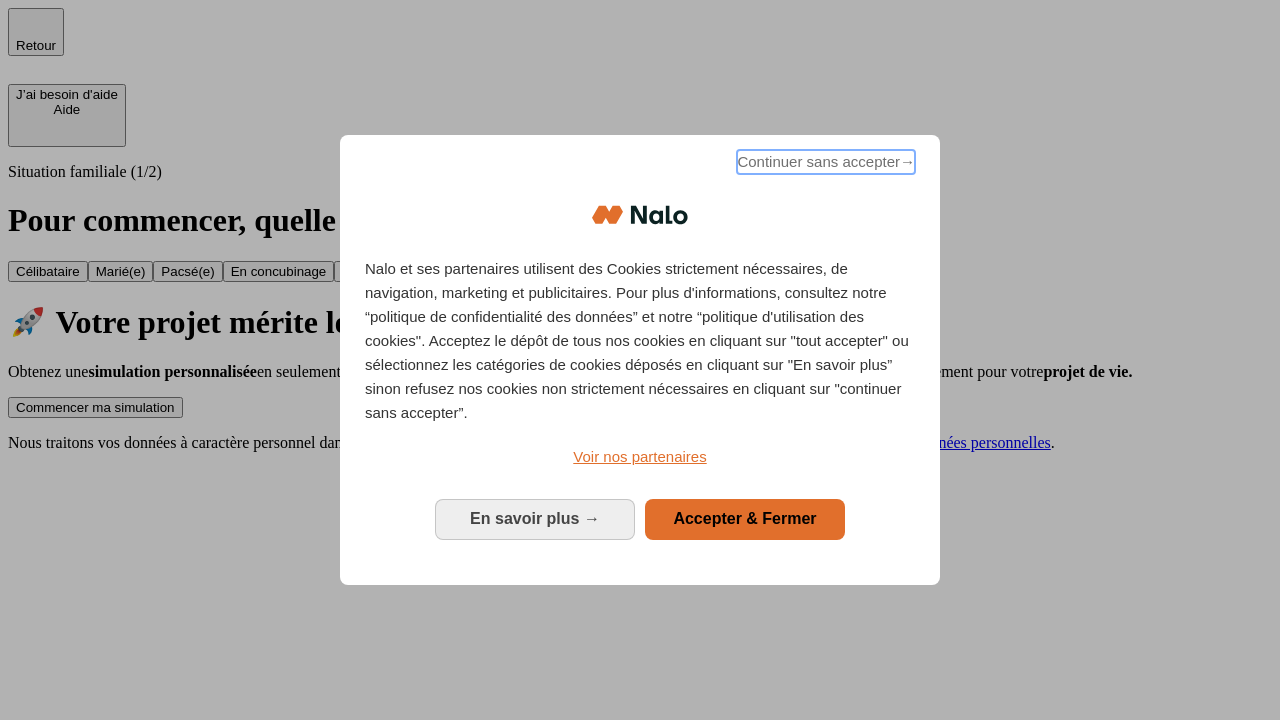 click on "Continuer sans accepter  →" at bounding box center [826, 162] 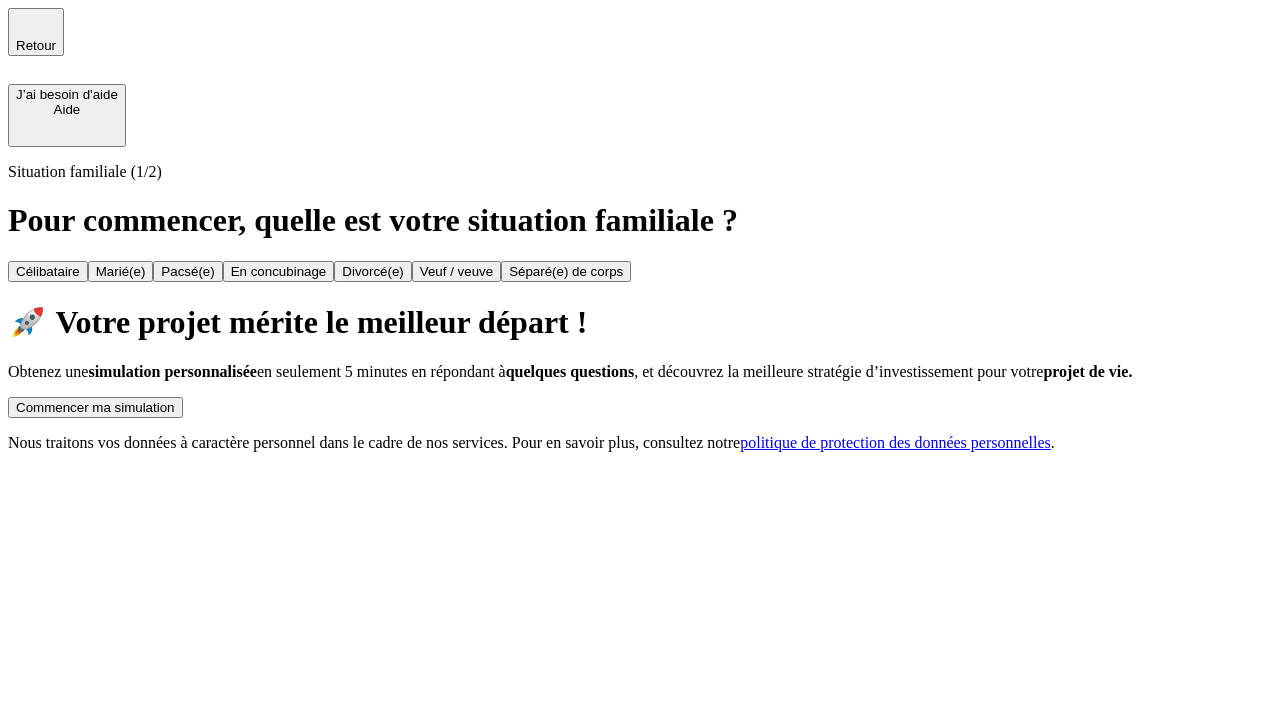 click on "Commencer ma simulation" at bounding box center (95, 407) 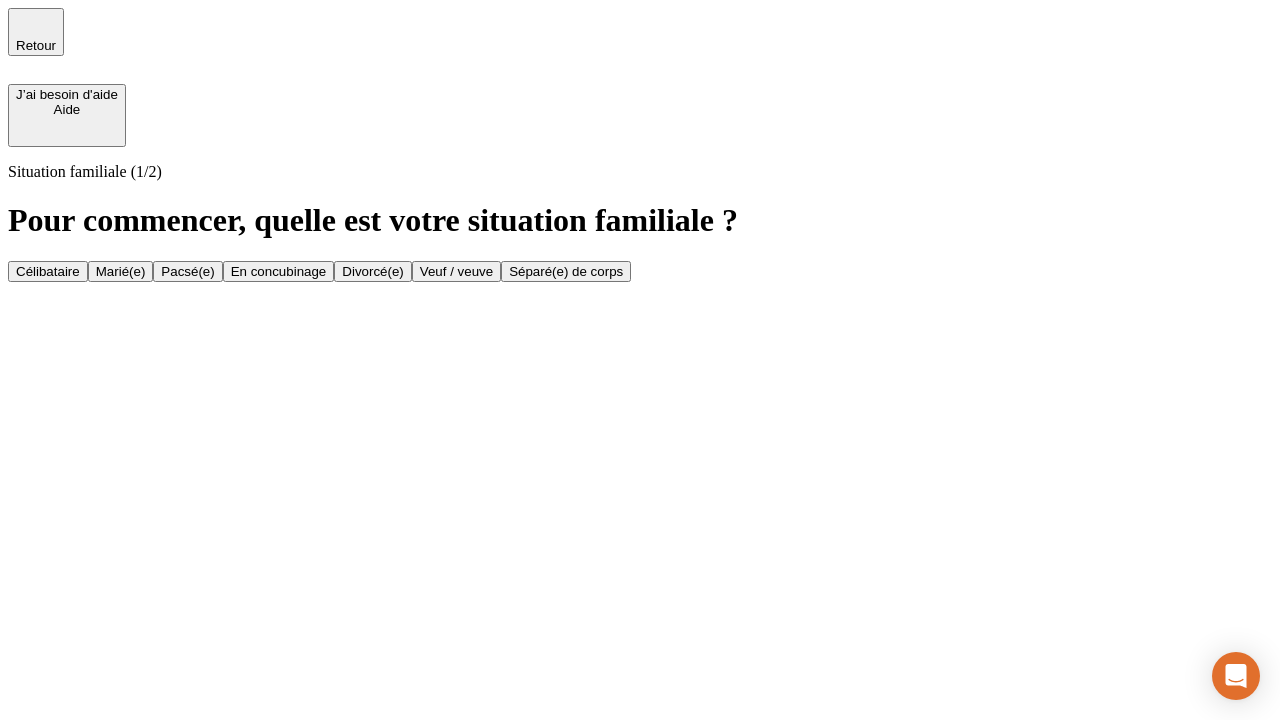 click on "Célibataire" at bounding box center [48, 271] 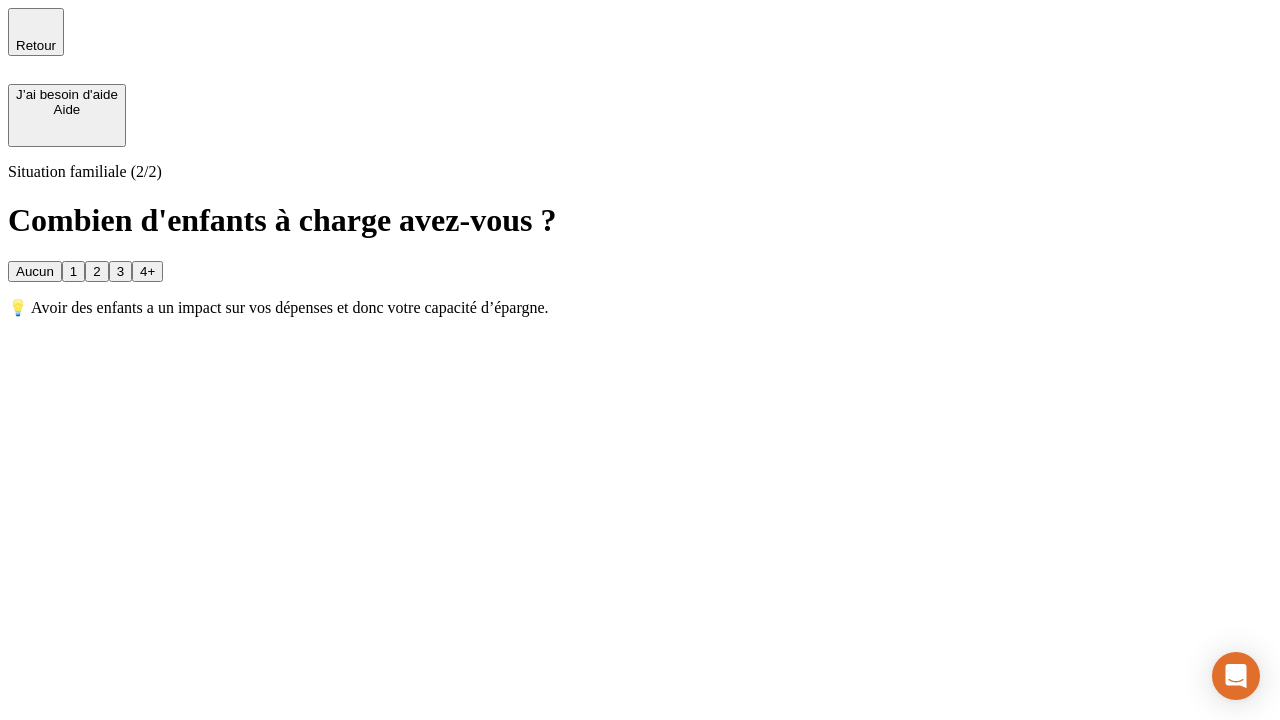 click on "Aucun" at bounding box center [35, 271] 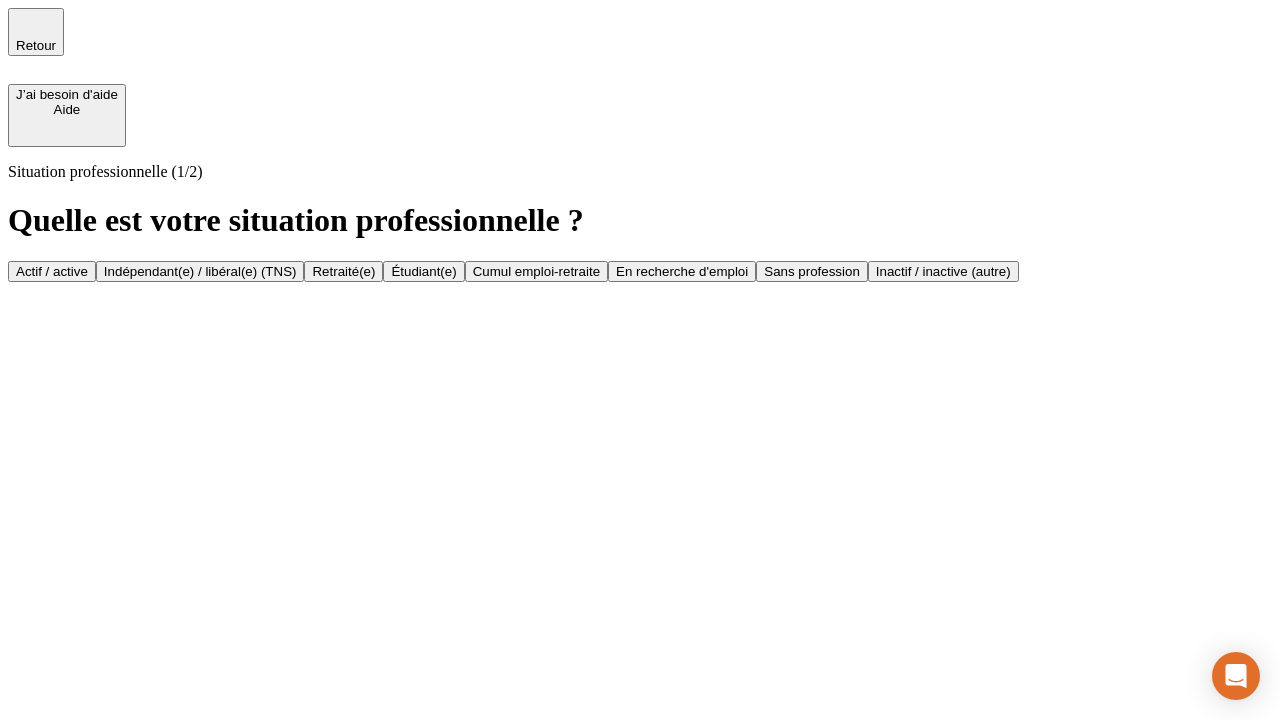 click on "Actif / active" at bounding box center [52, 271] 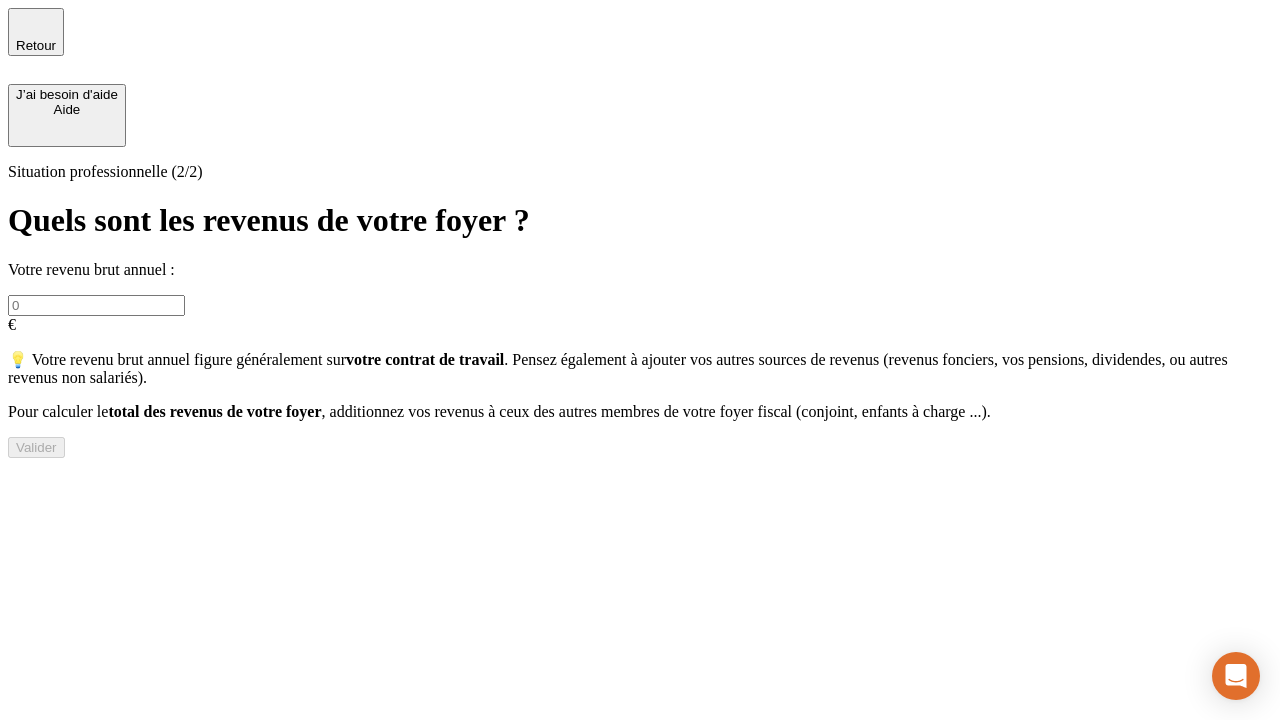 click at bounding box center [96, 305] 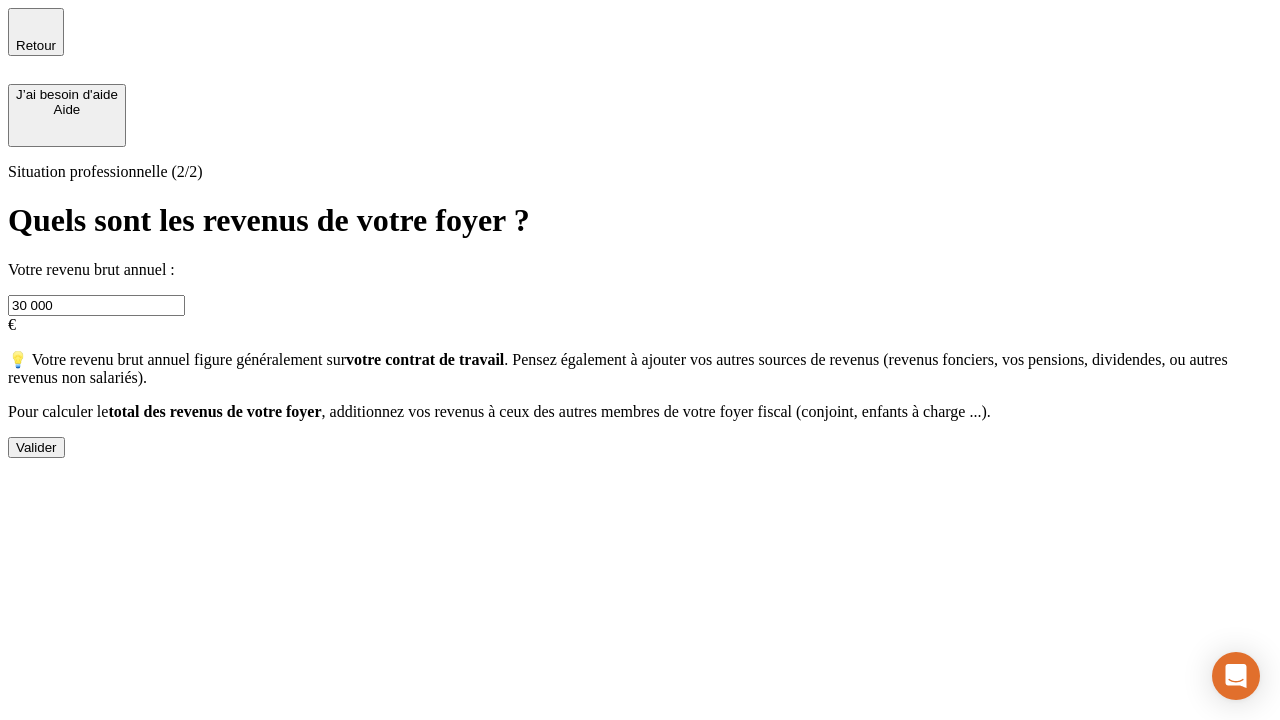 click on "Valider" at bounding box center [36, 447] 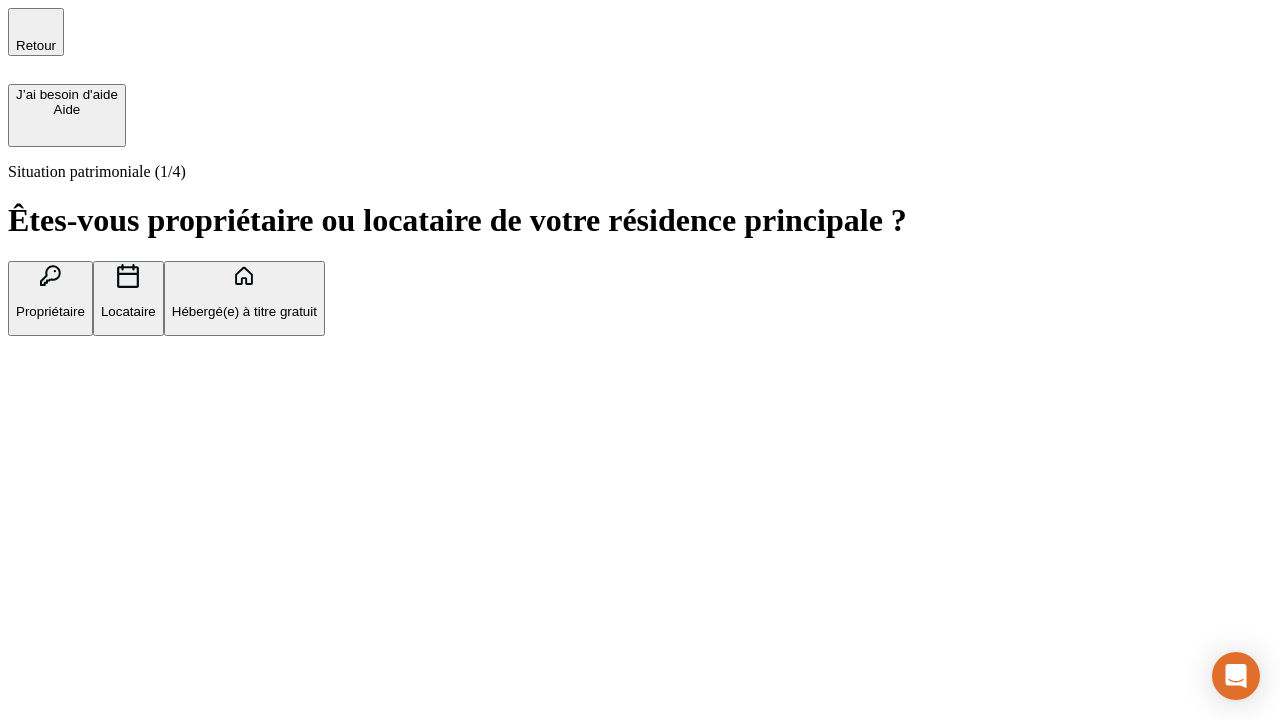 click on "Hébergé(e) à titre gratuit" at bounding box center [244, 311] 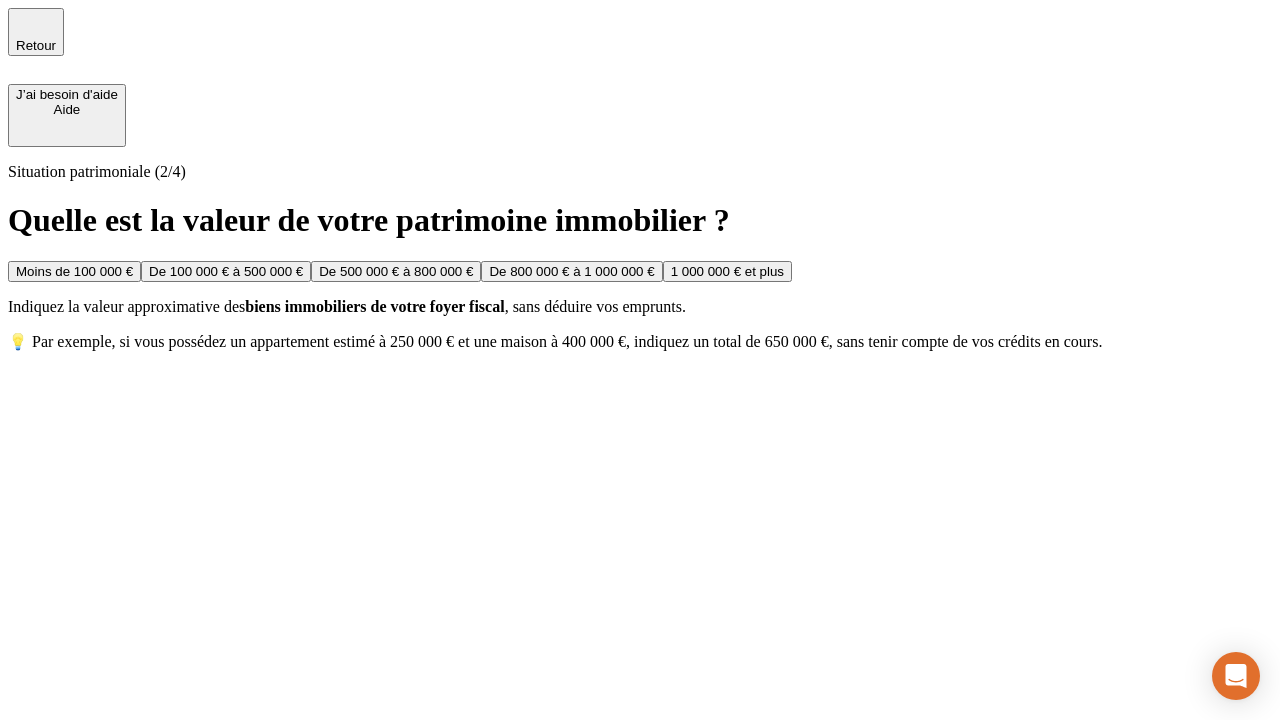 click on "Moins de 100 000 €" at bounding box center [74, 271] 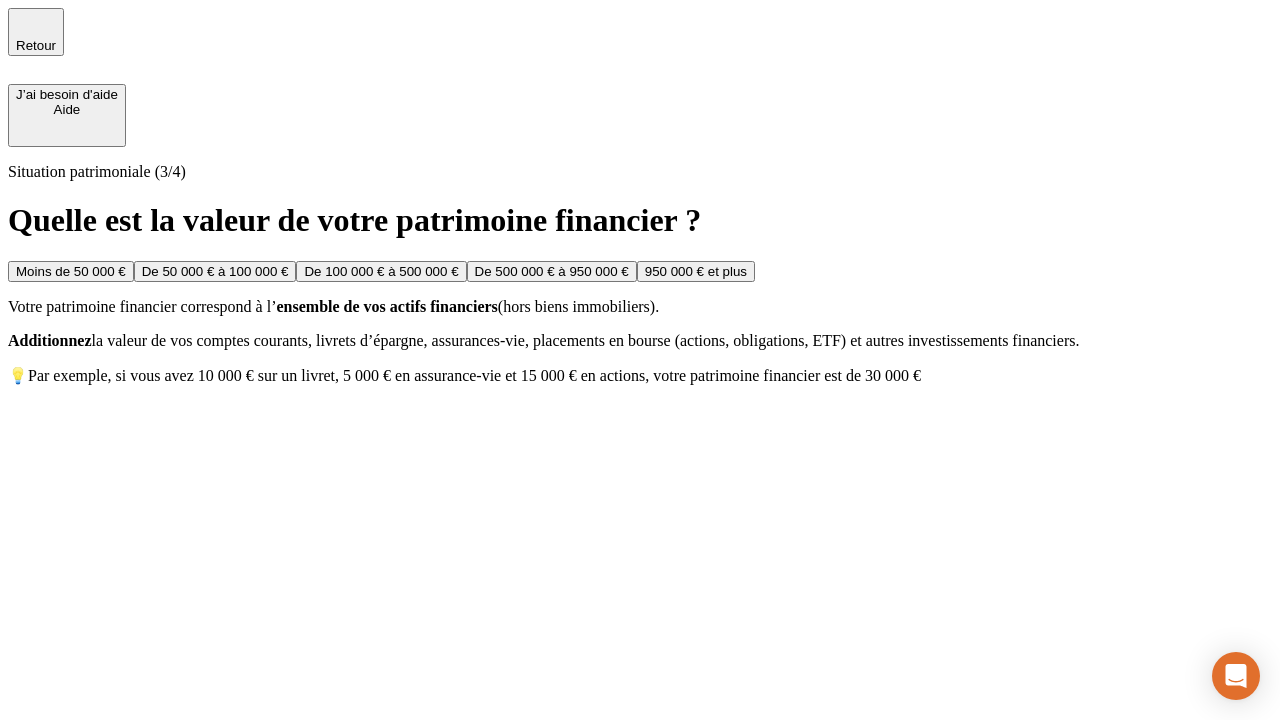 click on "Moins de 50 000 €" at bounding box center (71, 271) 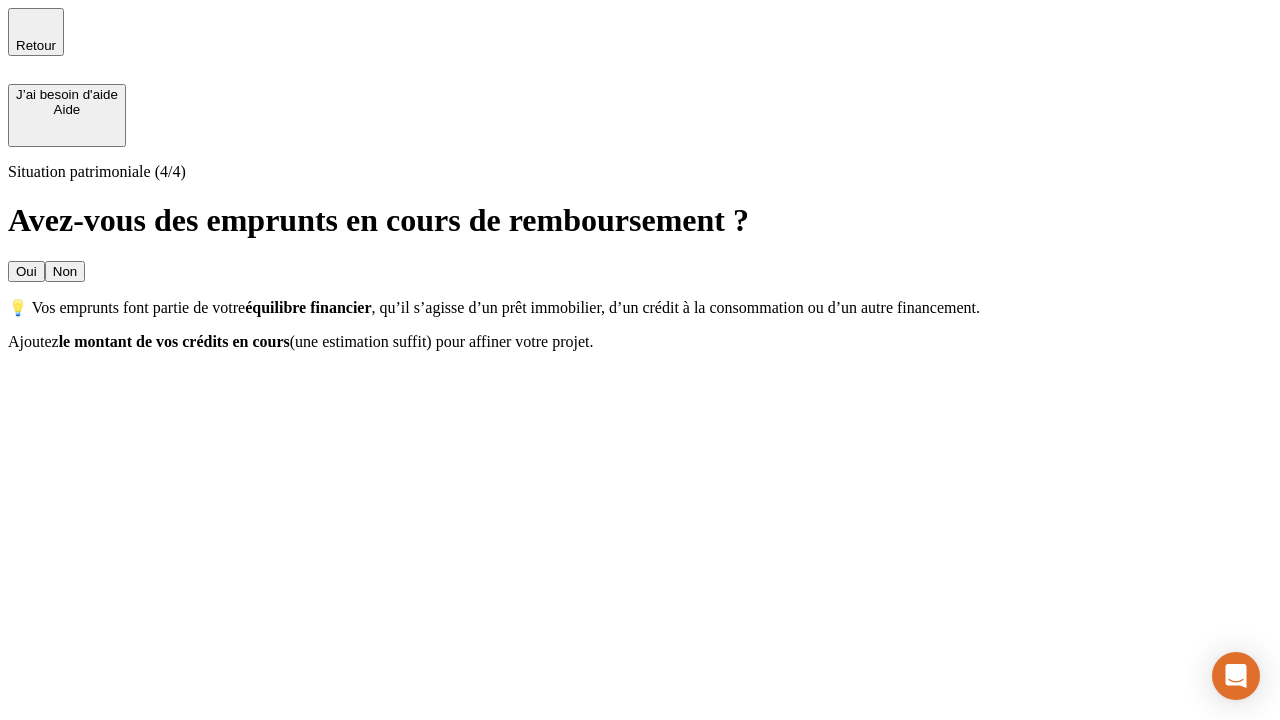 click on "Non" at bounding box center [65, 271] 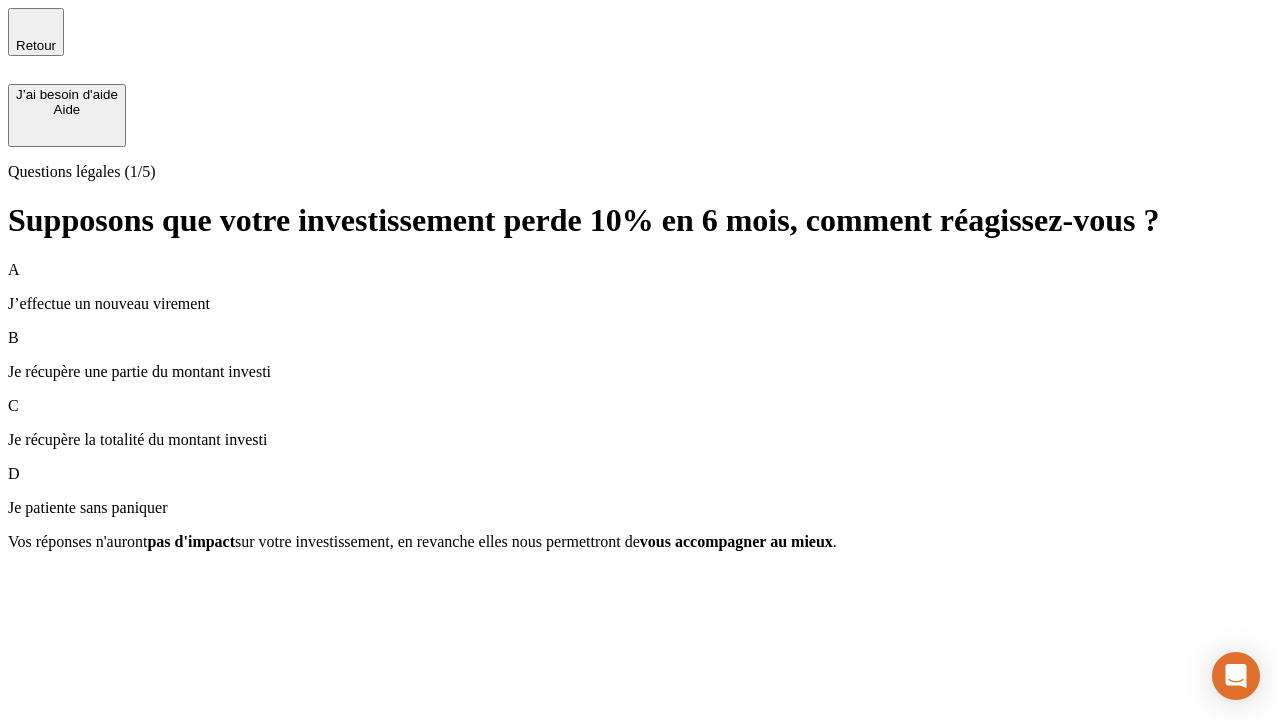 click on "A J’effectue un nouveau virement" at bounding box center (640, 287) 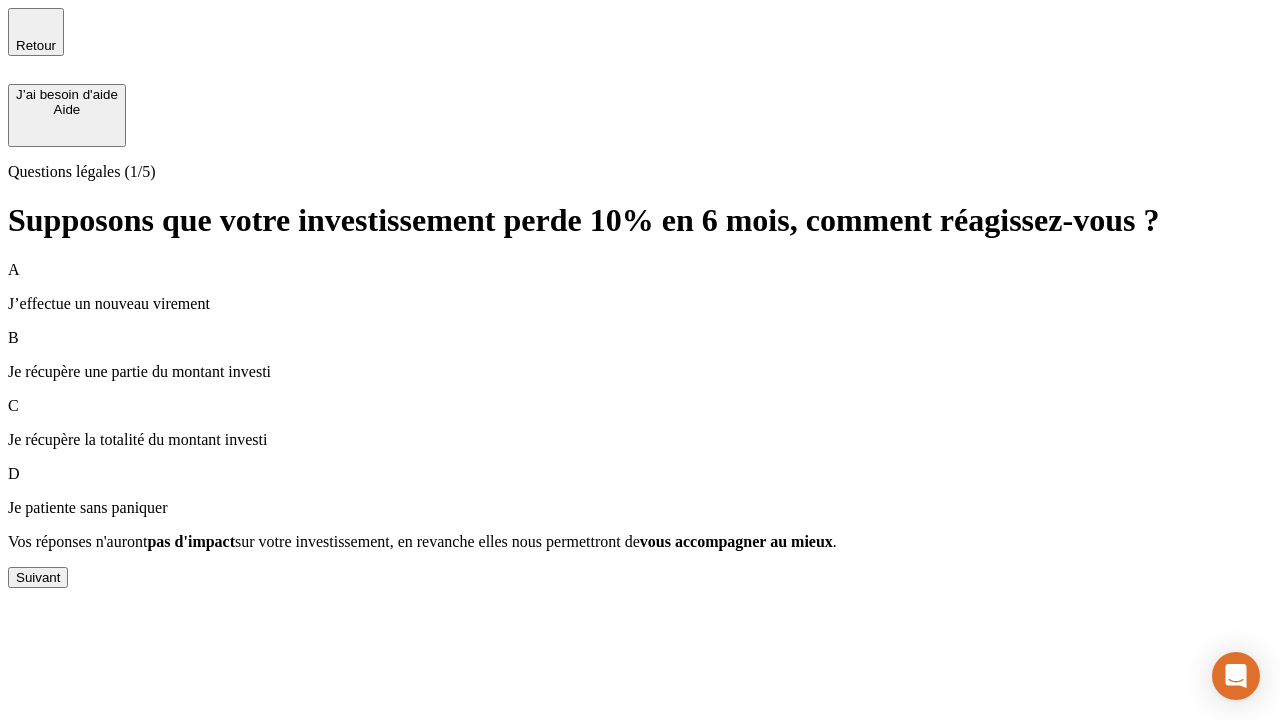 click on "Suivant" at bounding box center (38, 577) 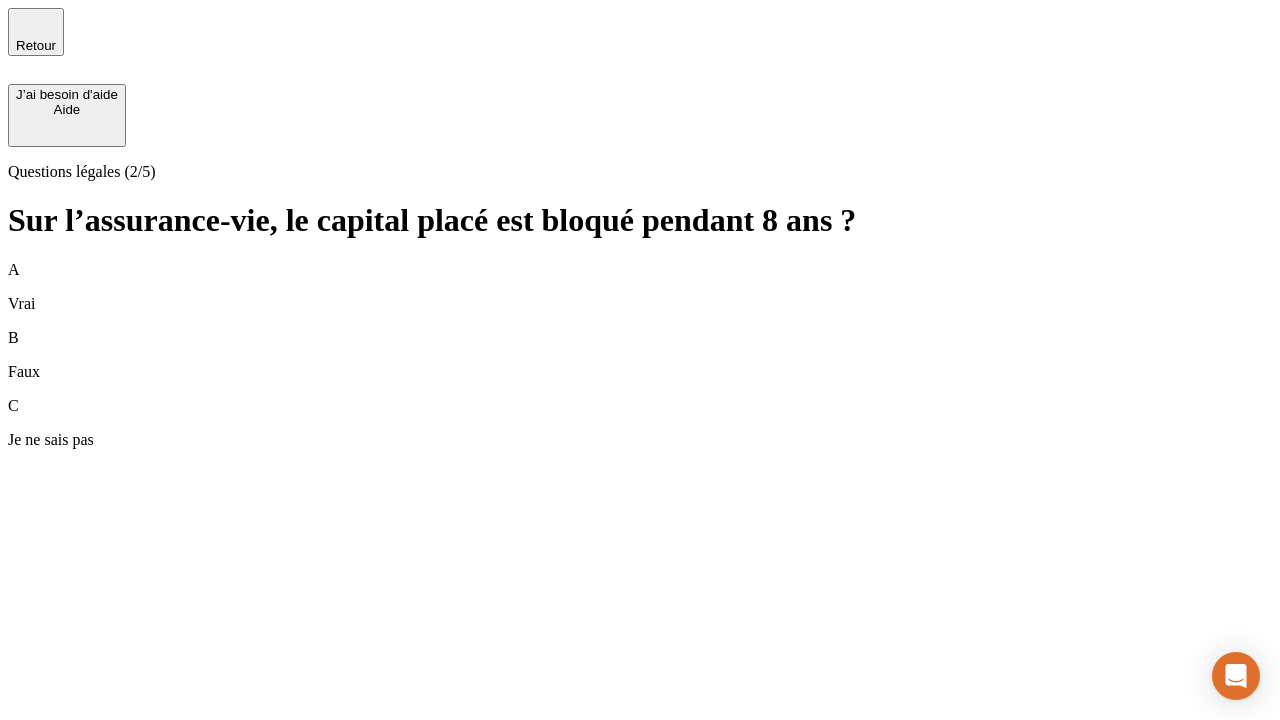 click on "B Faux" at bounding box center [640, 355] 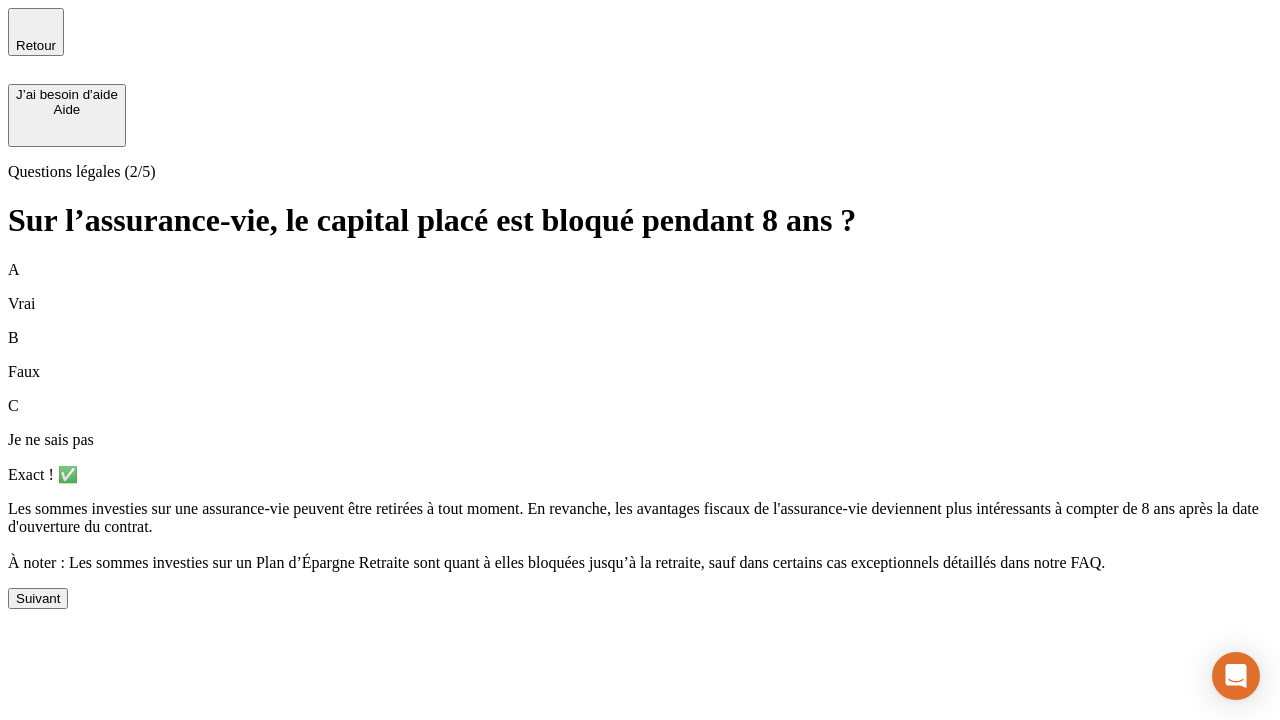 click on "Suivant" at bounding box center (38, 598) 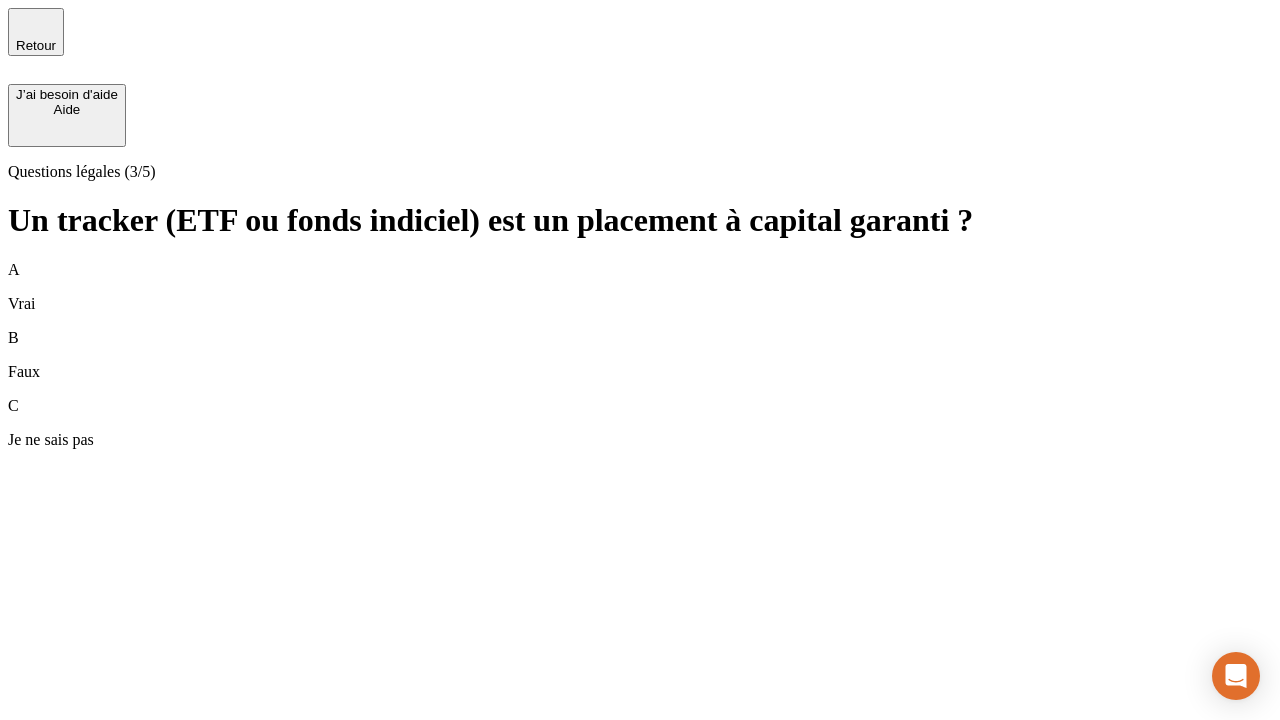 click on "B Faux" at bounding box center (640, 355) 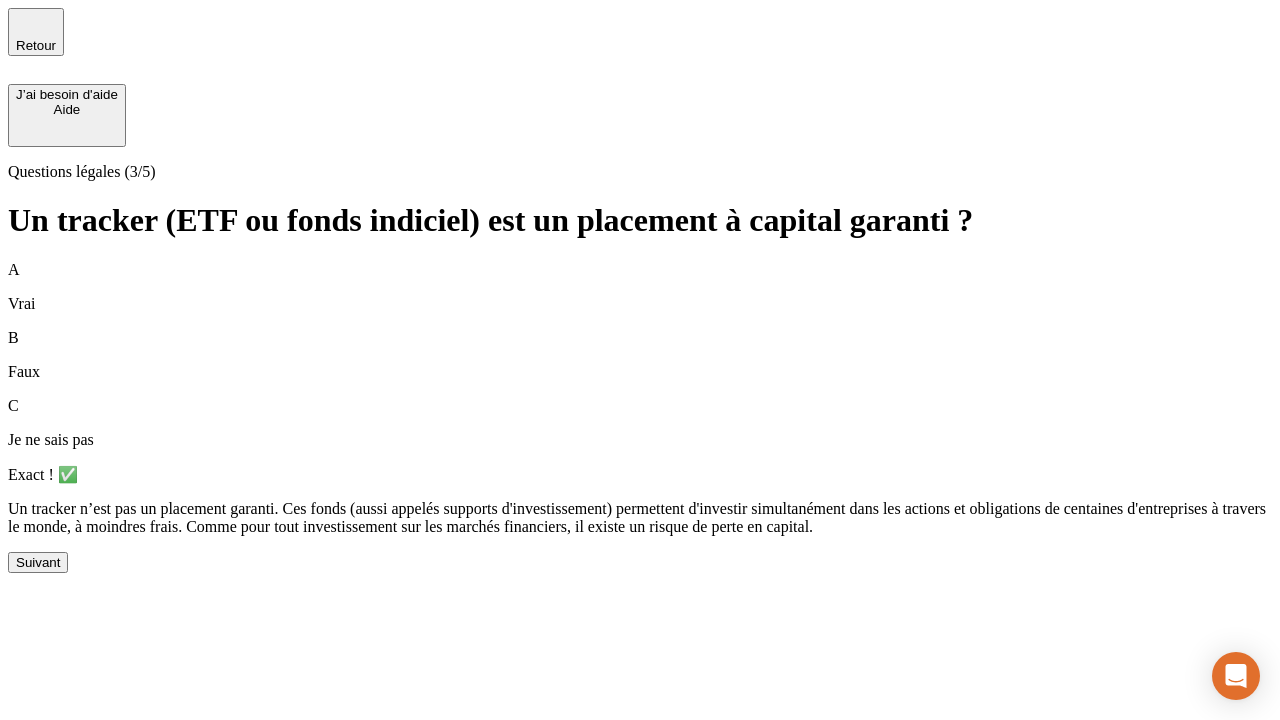 click on "Suivant" at bounding box center (38, 562) 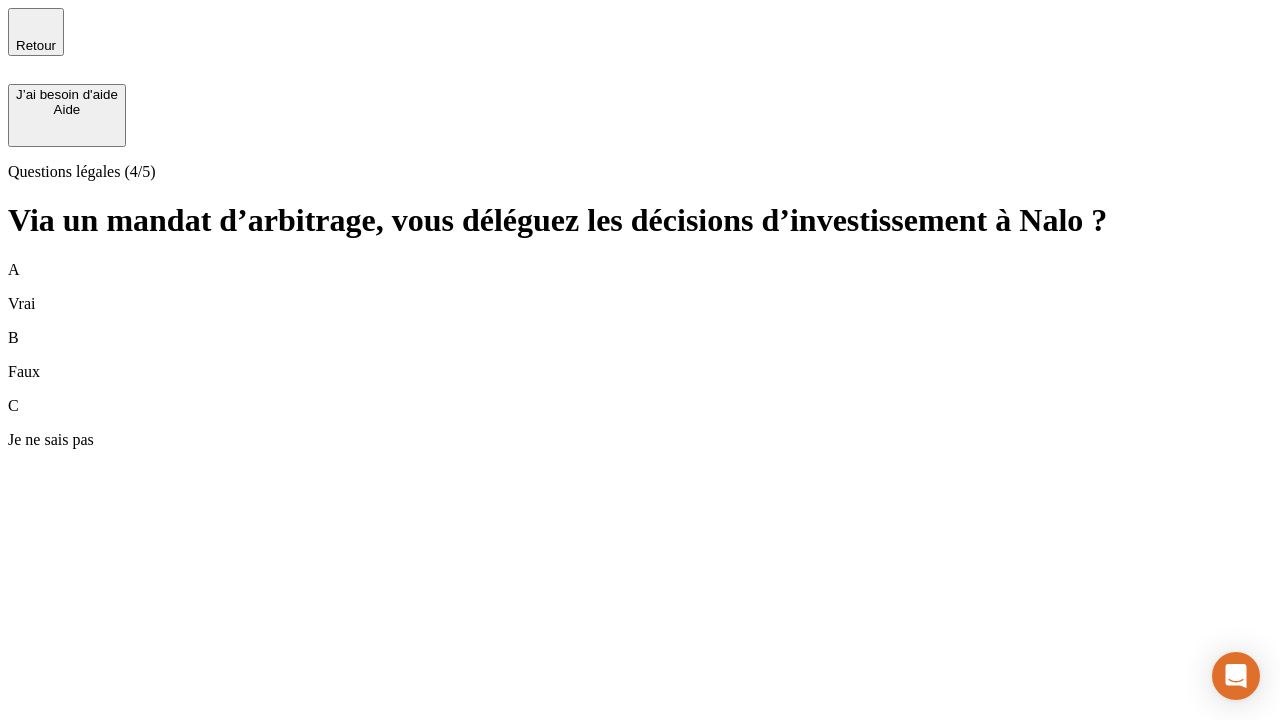 click on "A Vrai" at bounding box center [640, 287] 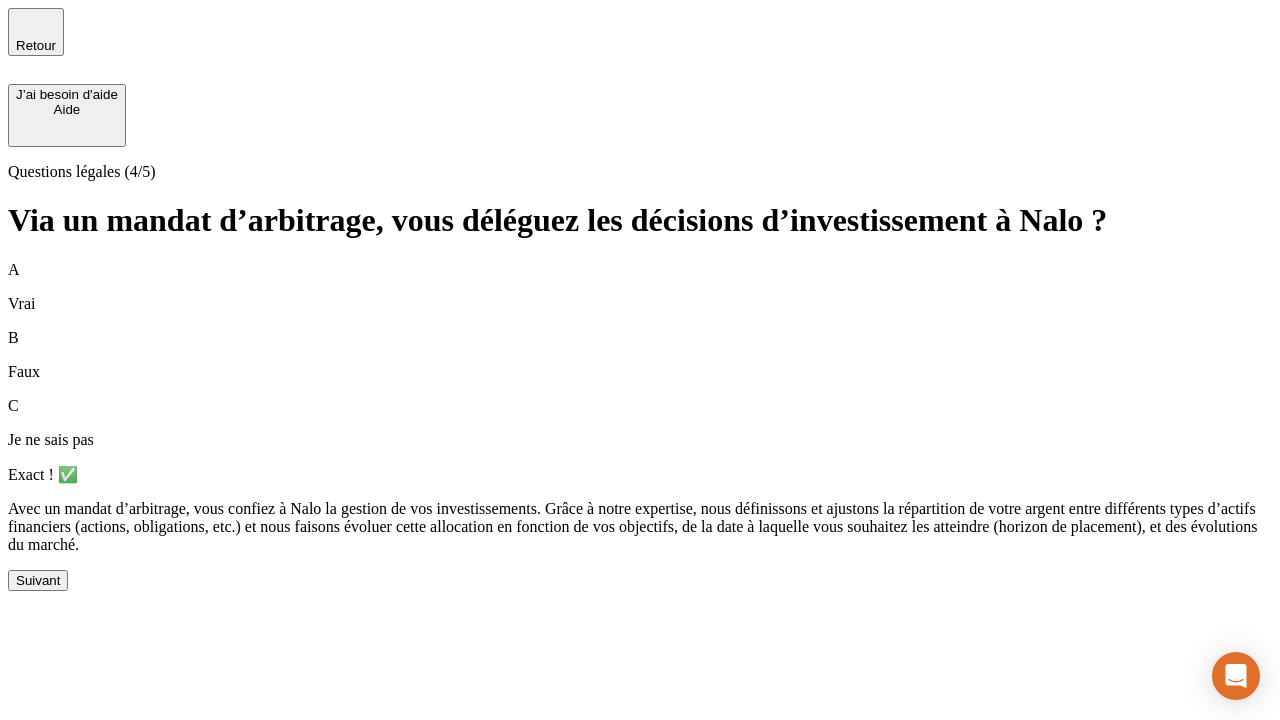 click on "Suivant" at bounding box center [38, 580] 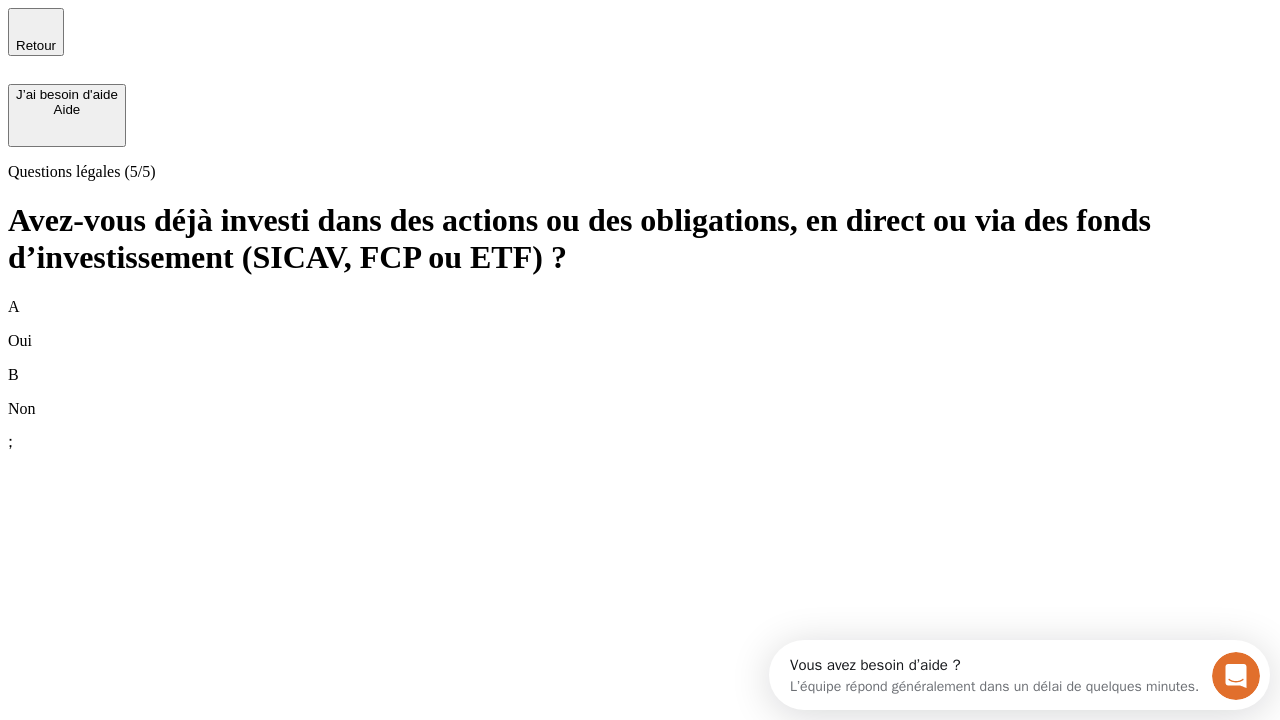 scroll, scrollTop: 0, scrollLeft: 0, axis: both 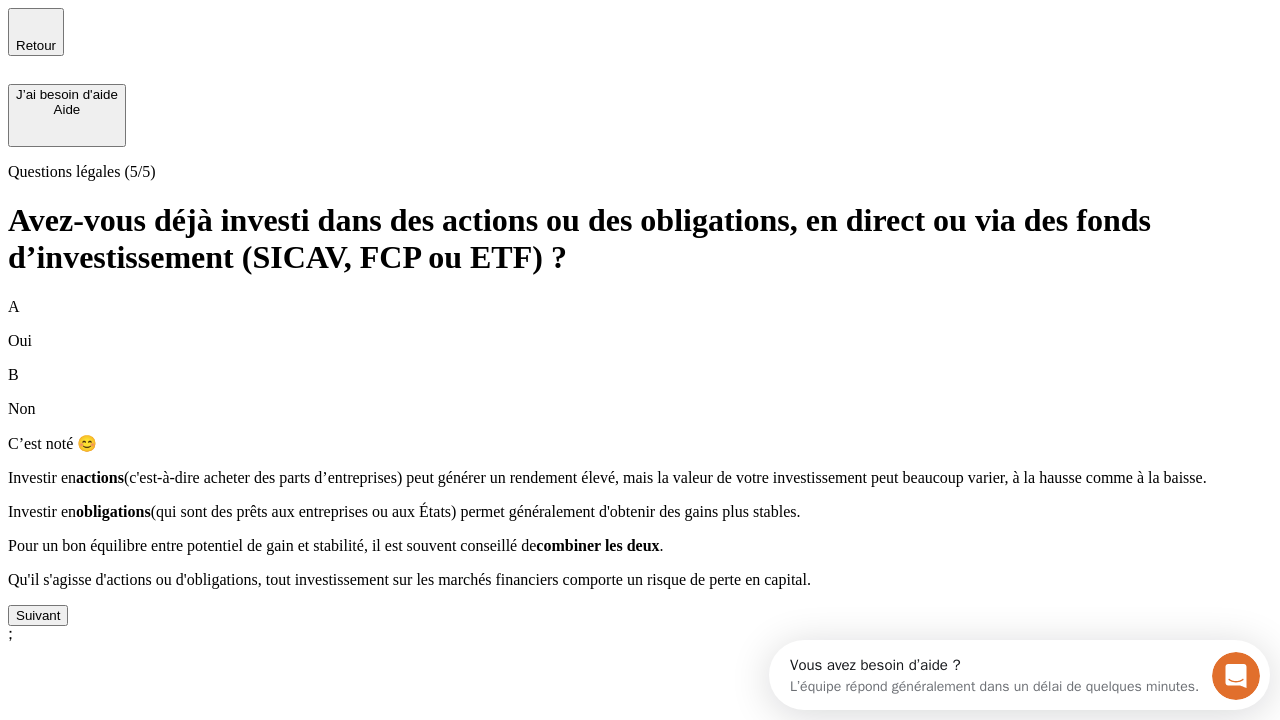 click on "Suivant" at bounding box center (38, 615) 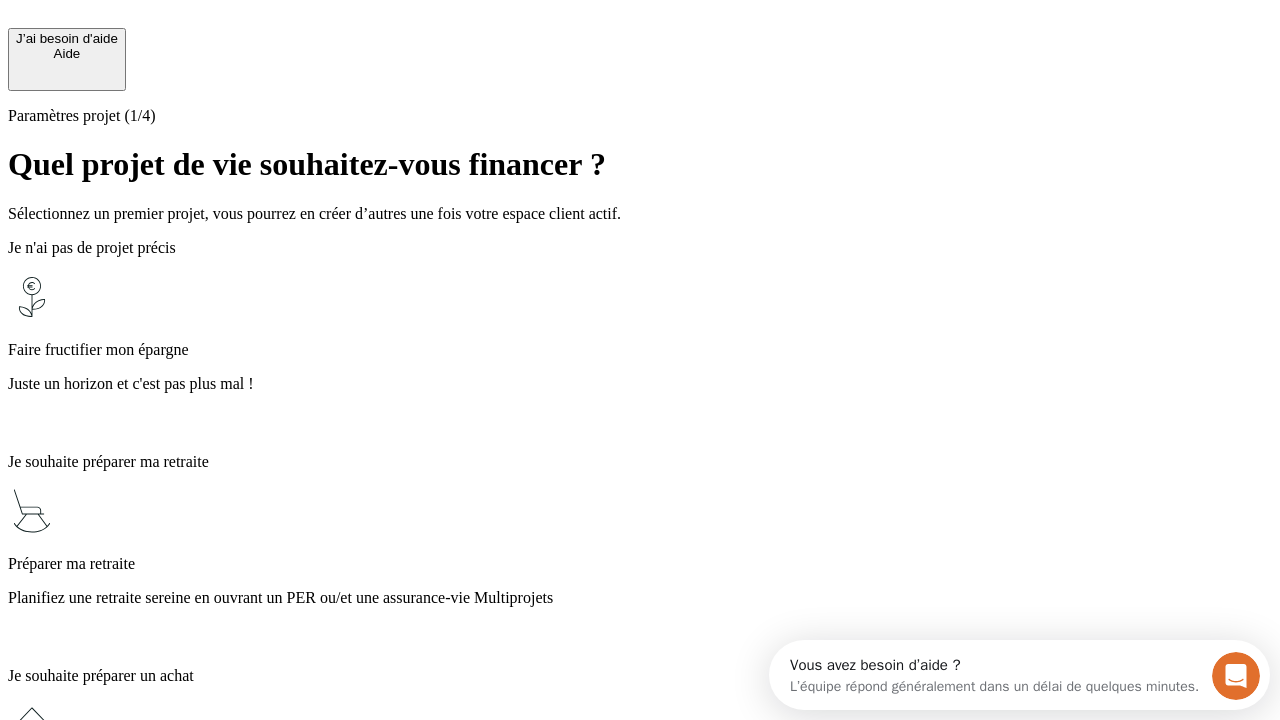 click on "Juste un horizon et c'est pas plus mal !" at bounding box center (640, 384) 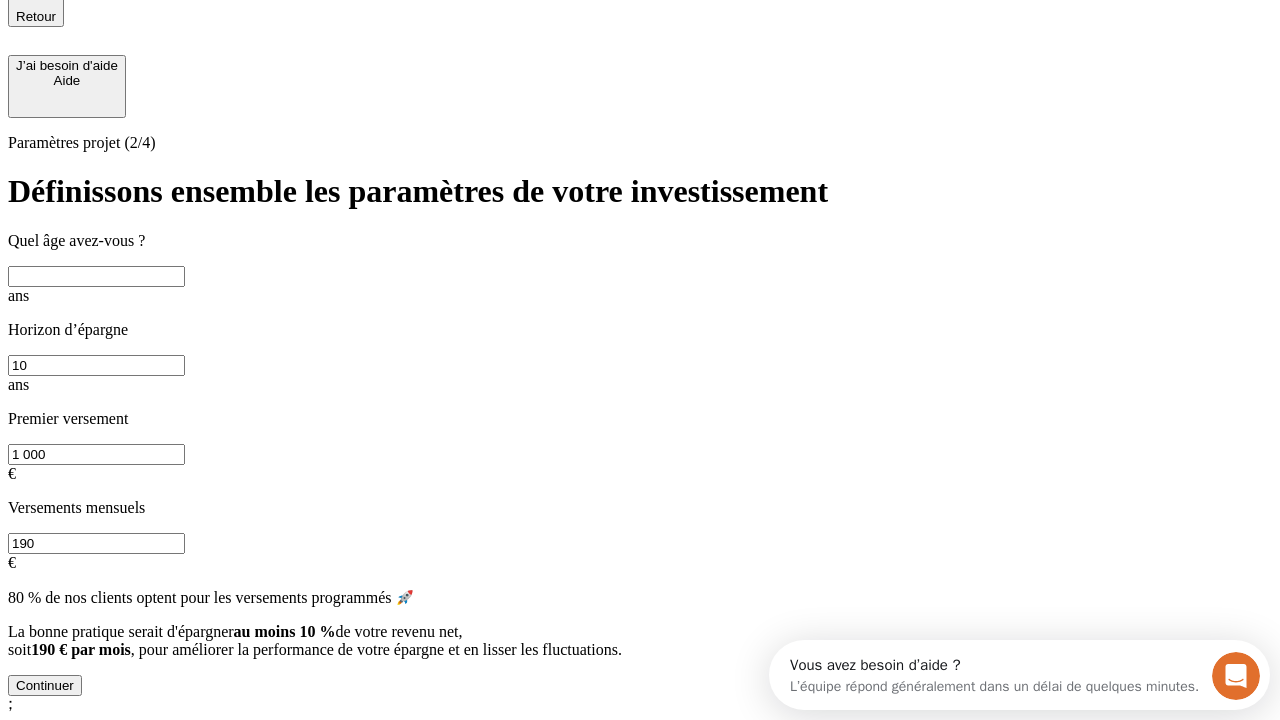 scroll, scrollTop: 22, scrollLeft: 0, axis: vertical 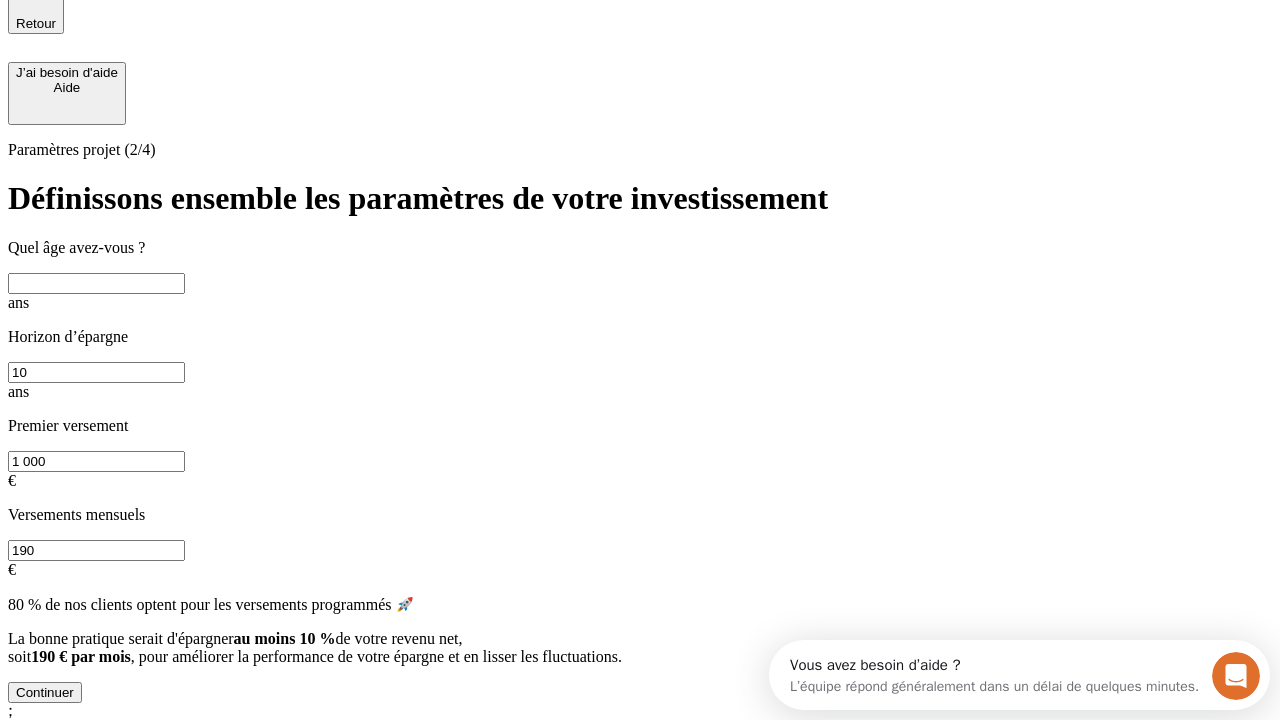 click at bounding box center [96, 283] 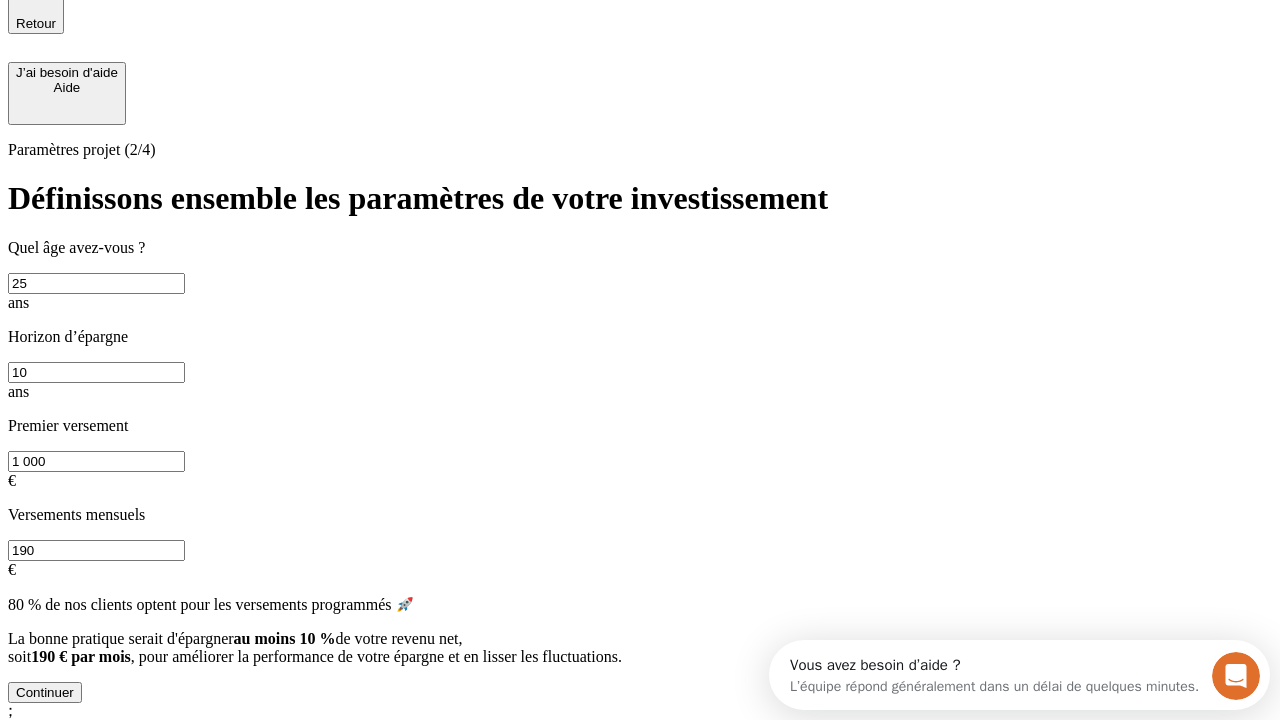 type on "25" 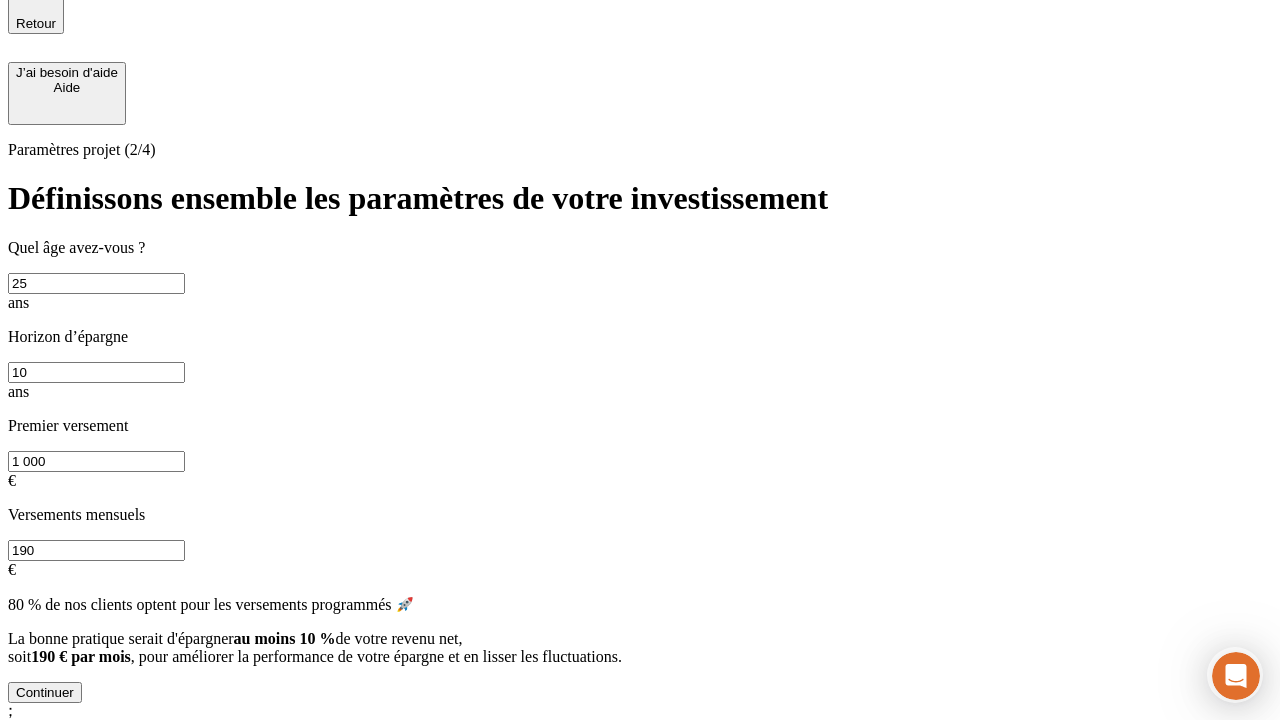 click on "190" at bounding box center (96, 550) 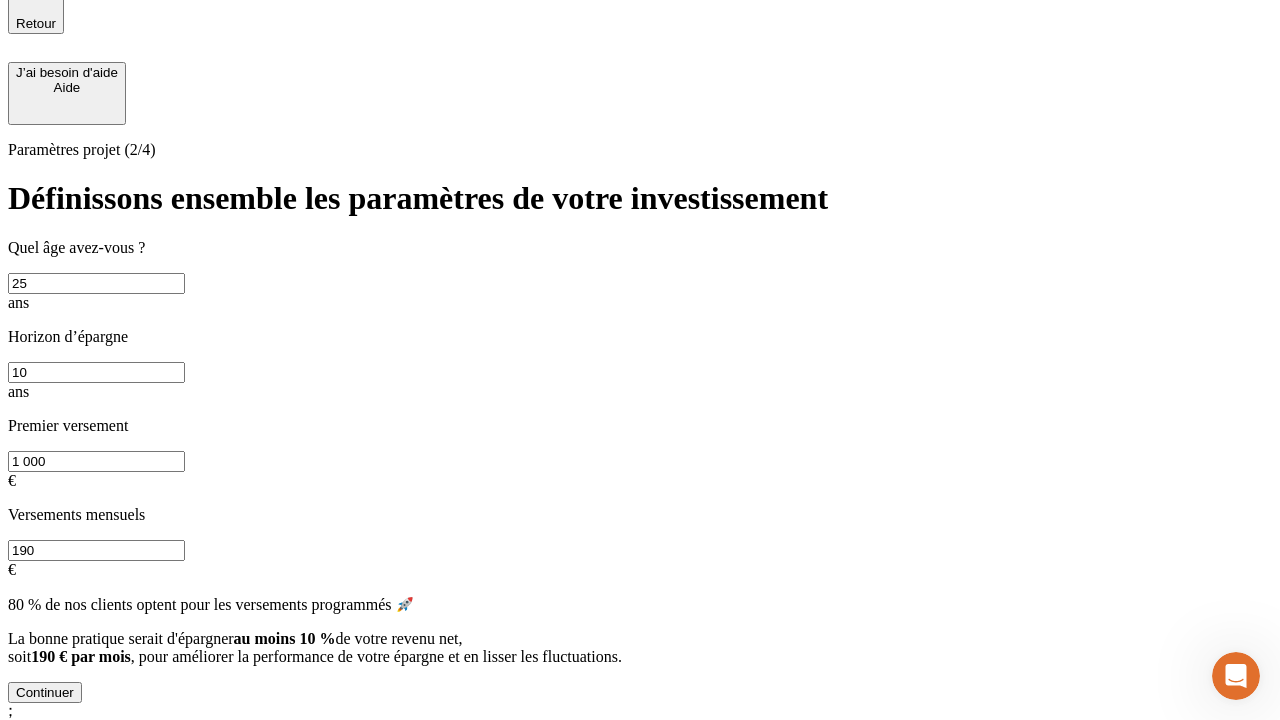 scroll, scrollTop: 4, scrollLeft: 0, axis: vertical 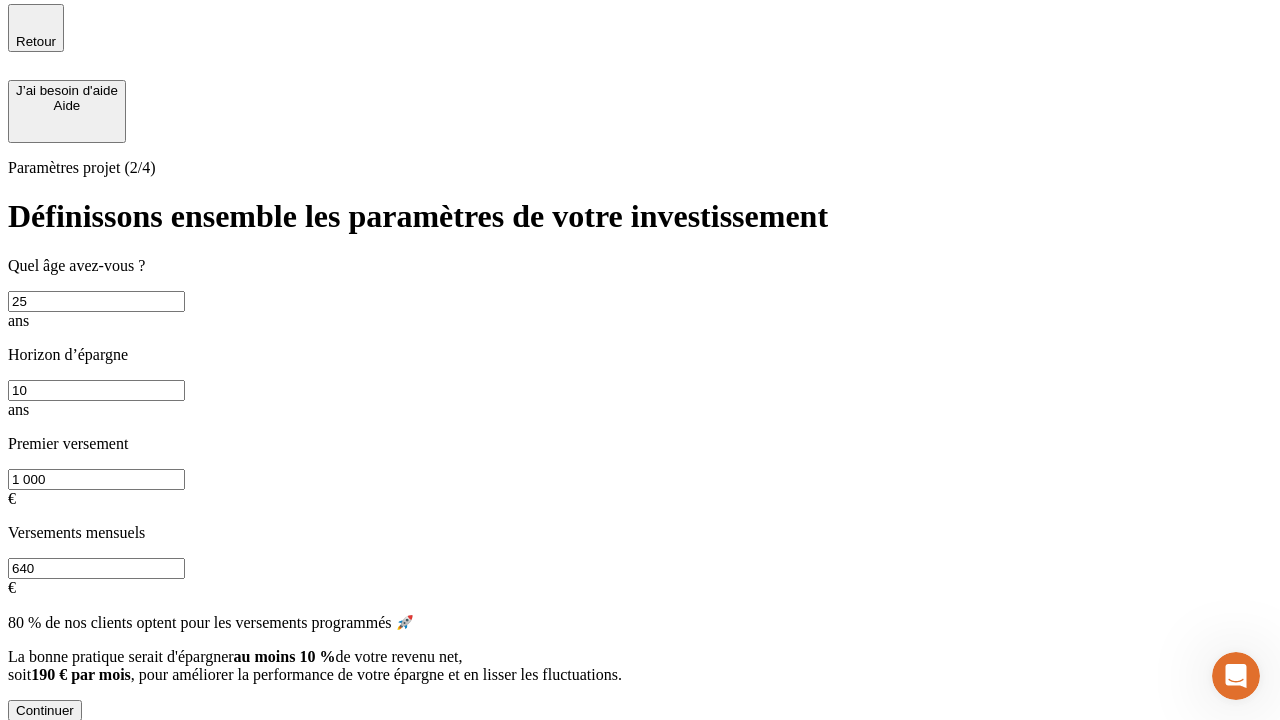 type on "640" 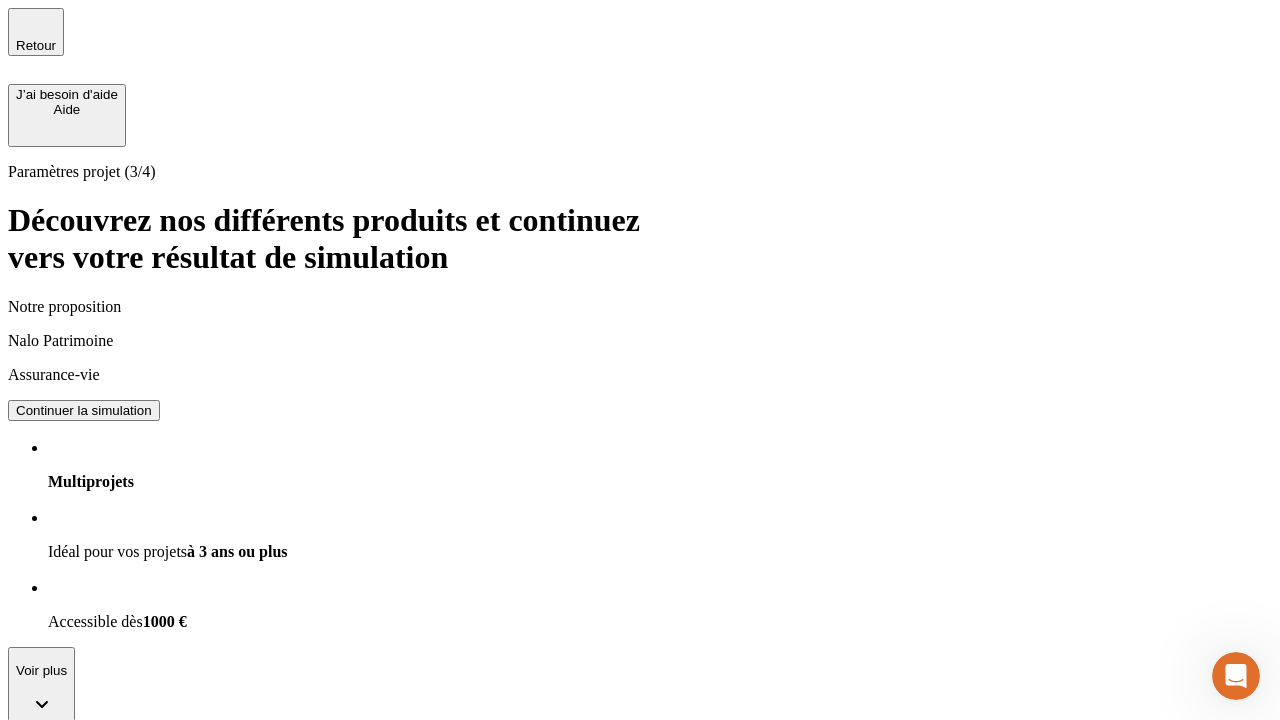 click on "Continuer la simulation" at bounding box center [84, 410] 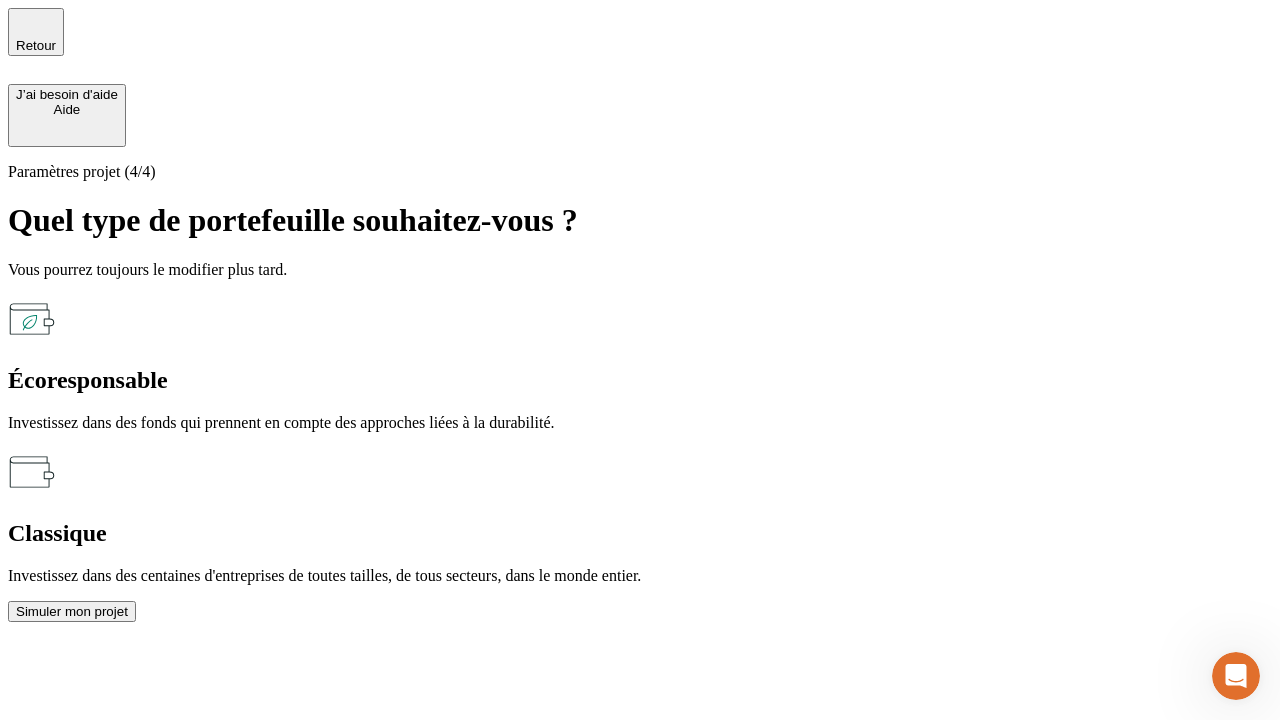 click on "Écoresponsable" at bounding box center (640, 380) 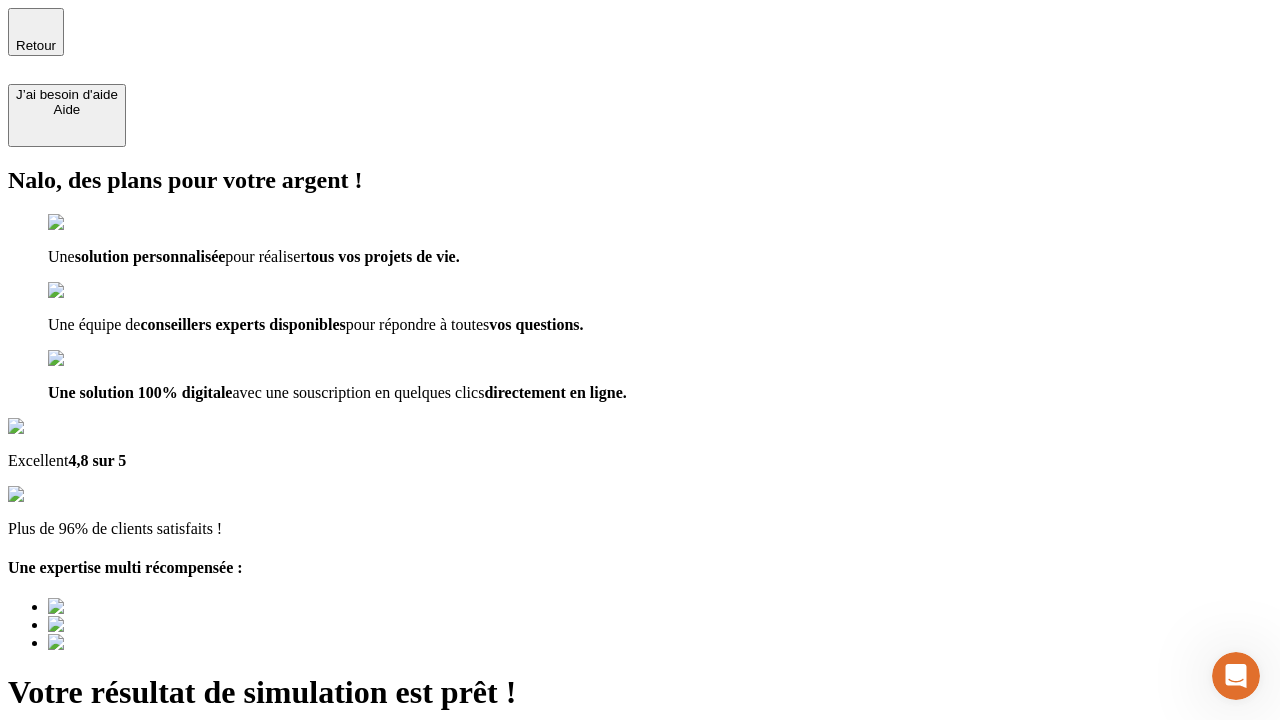 click on "Découvrir ma simulation" at bounding box center (87, 797) 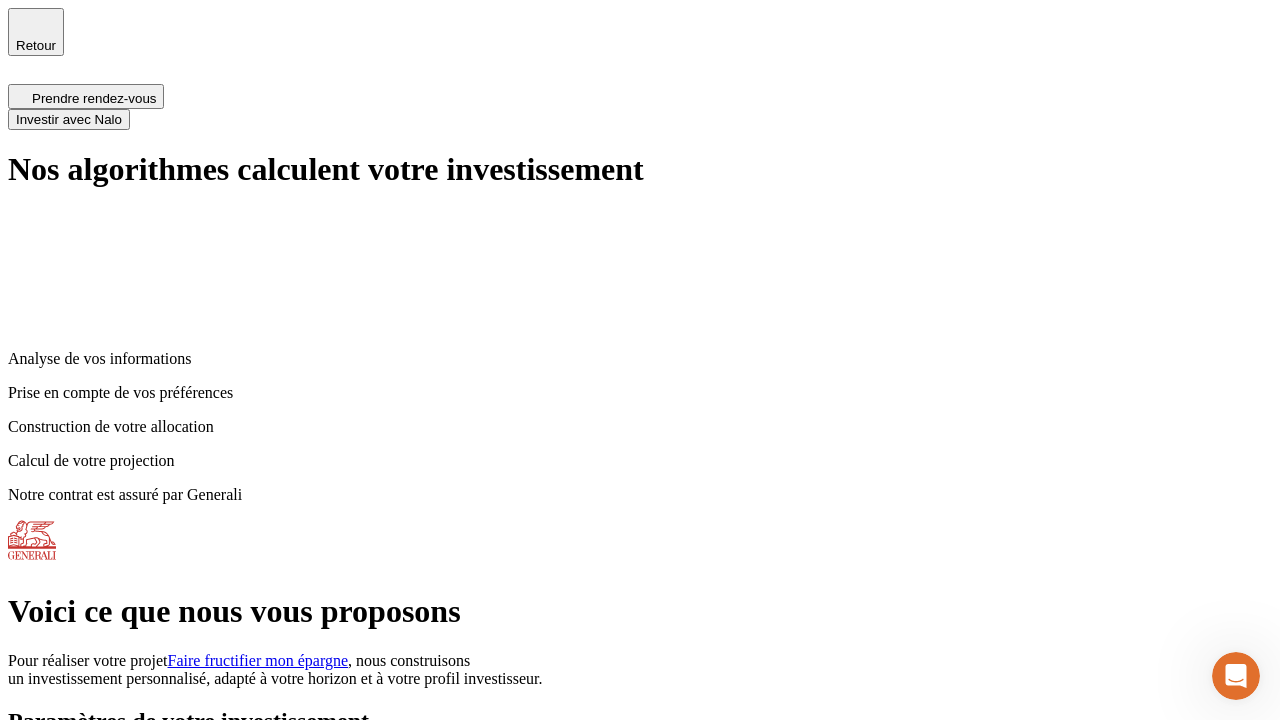 scroll, scrollTop: 8, scrollLeft: 0, axis: vertical 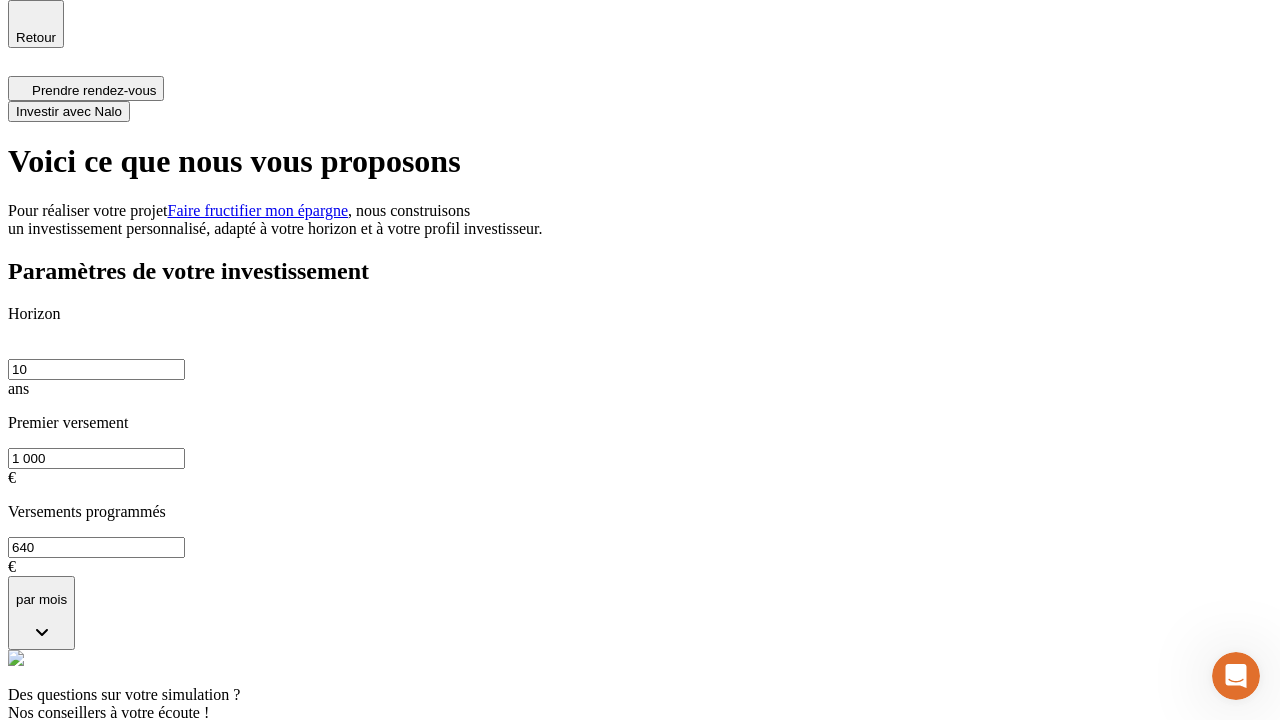 click on "Investir avec Nalo" at bounding box center (69, 111) 